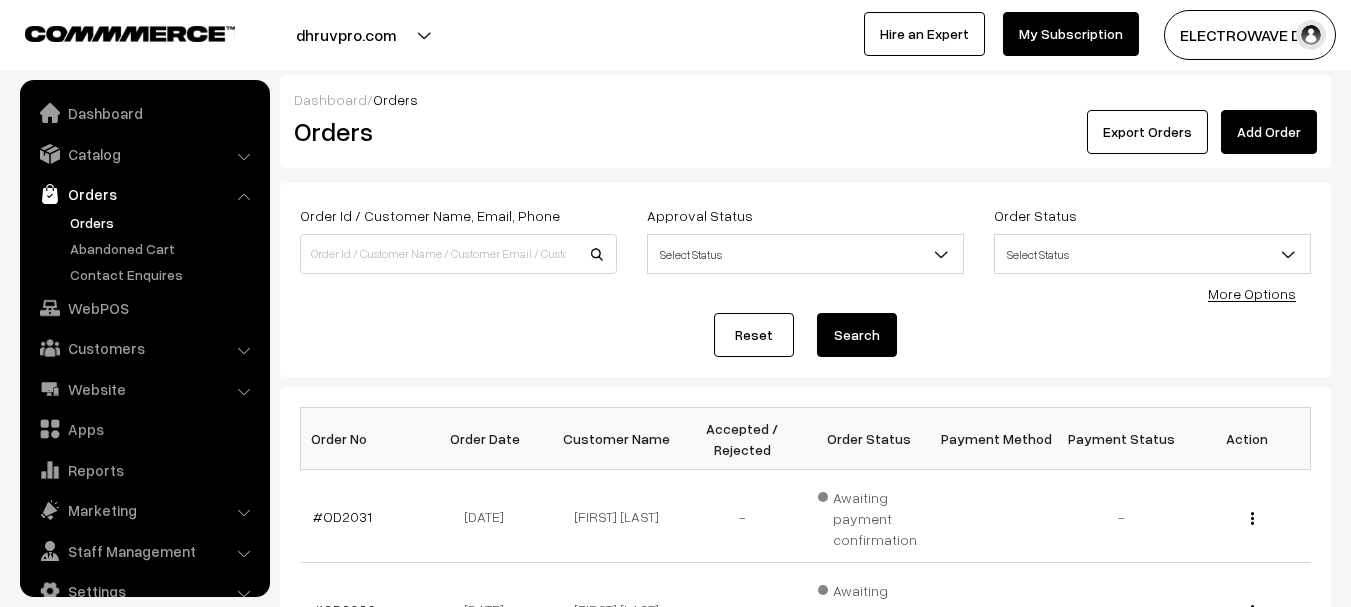 scroll, scrollTop: 300, scrollLeft: 0, axis: vertical 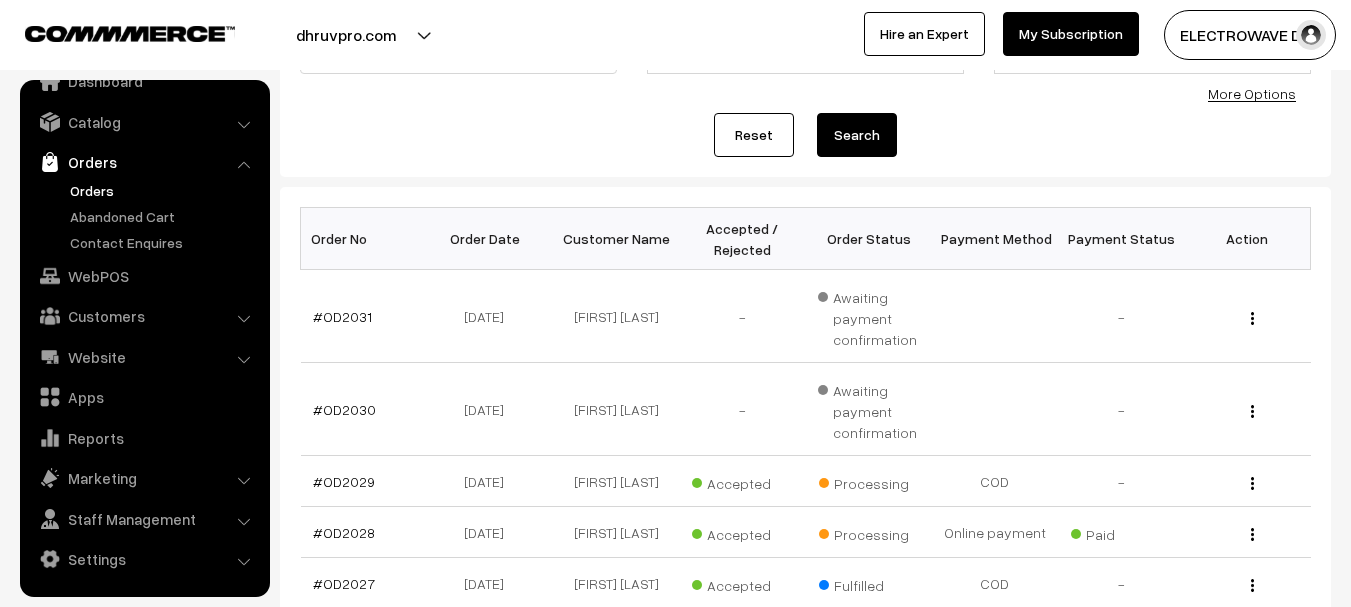 click on "dhruvpro.com" at bounding box center (346, 35) 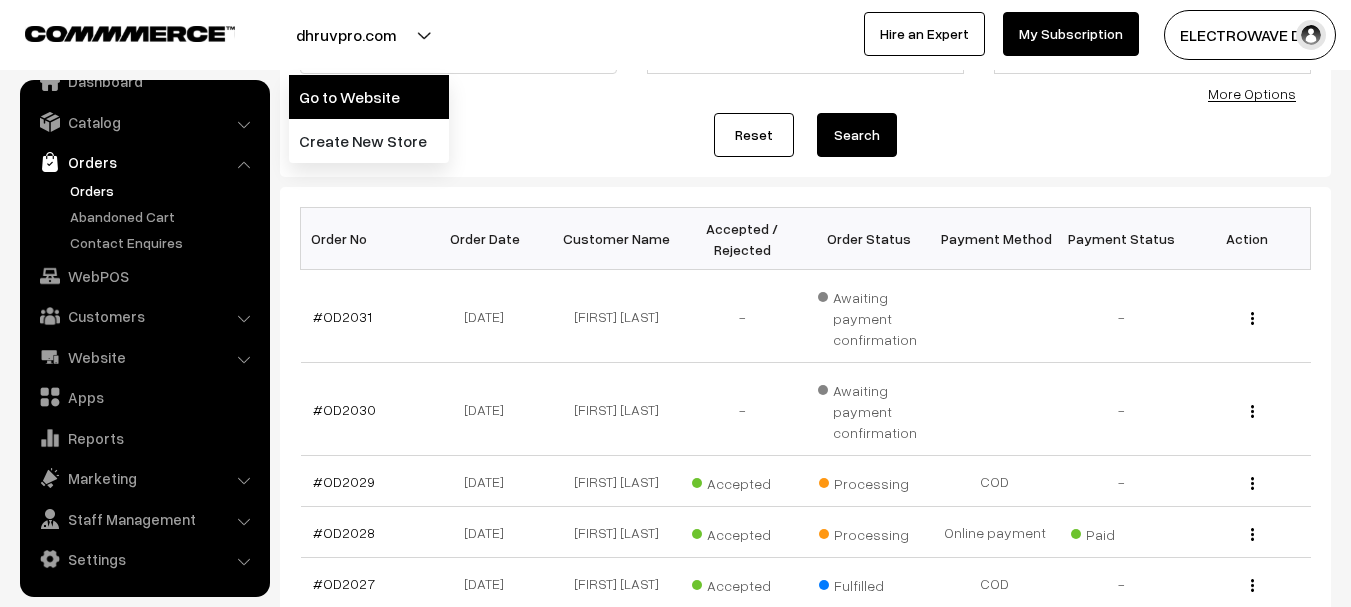click on "Go to Website" at bounding box center [369, 97] 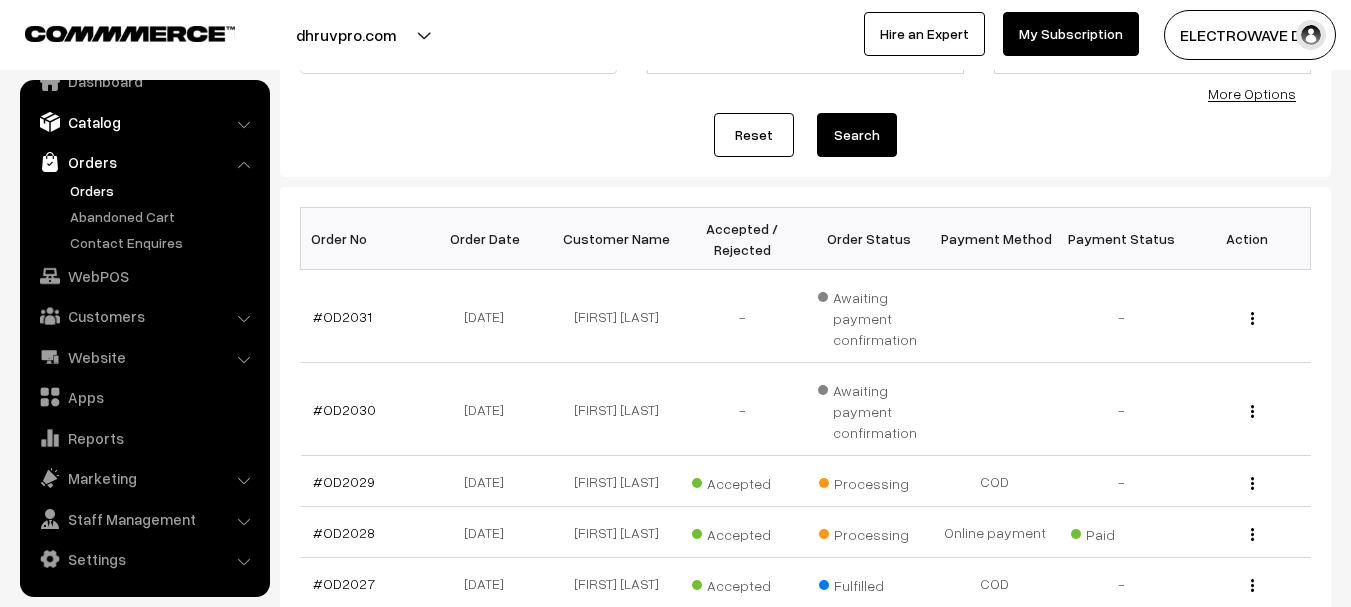 click on "Catalog" at bounding box center [144, 122] 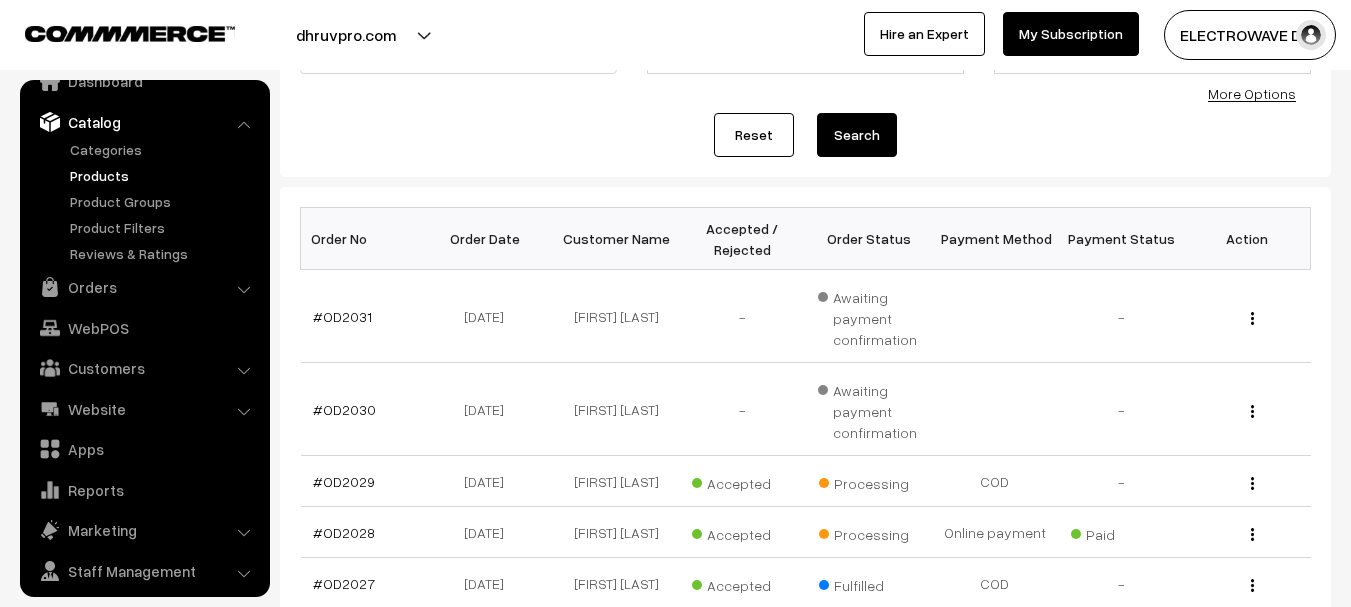 click on "Products" at bounding box center [164, 175] 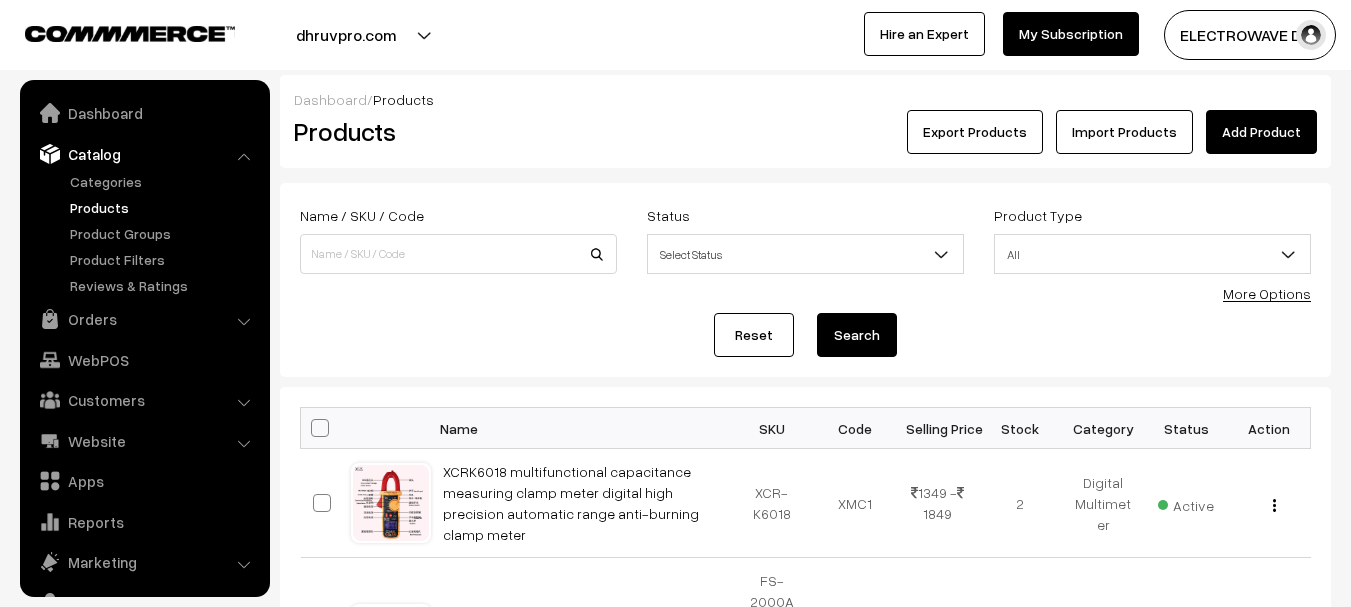 scroll, scrollTop: 0, scrollLeft: 0, axis: both 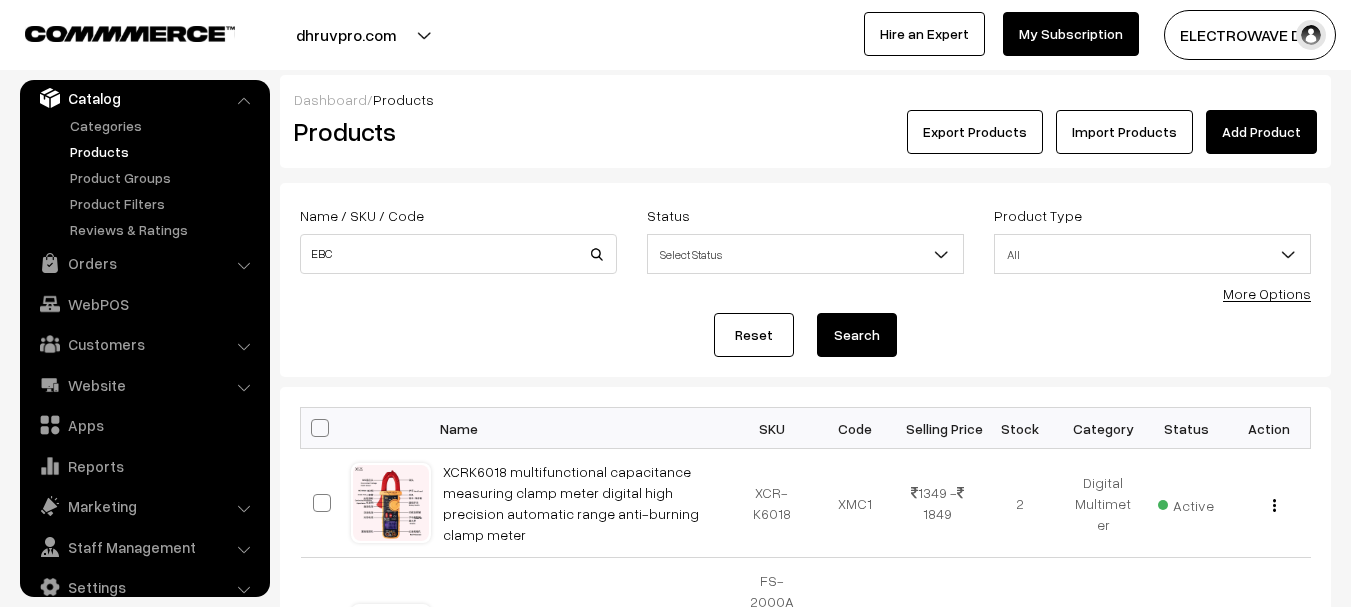 type on "EBC" 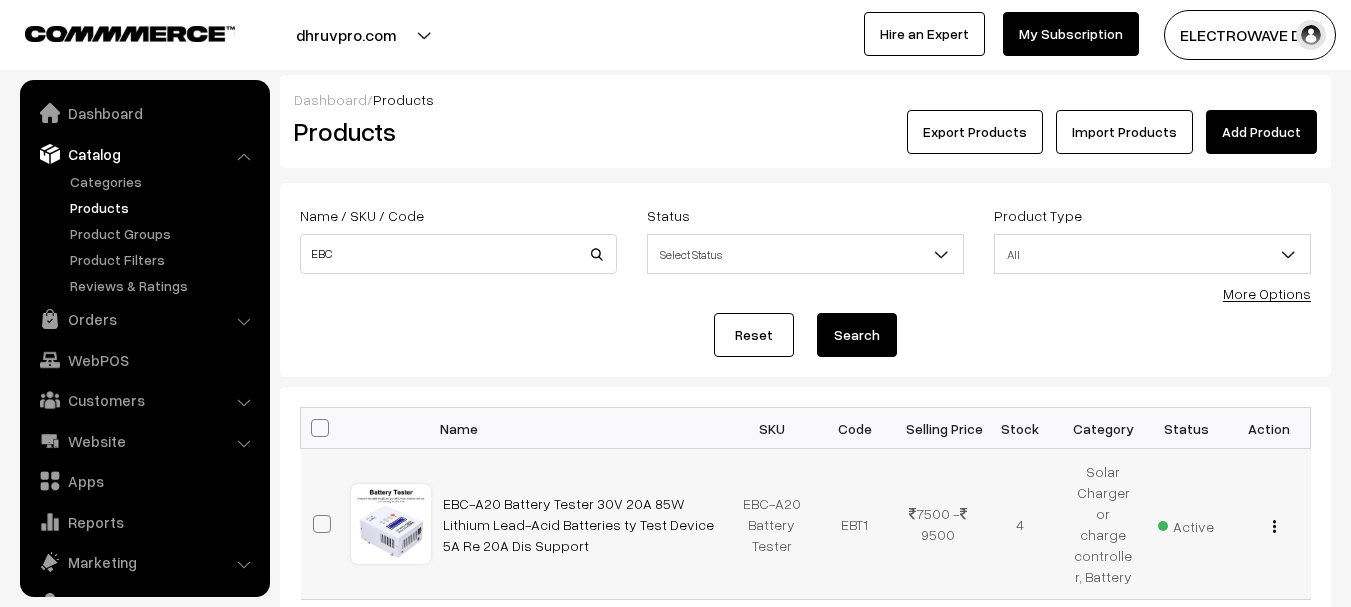 scroll, scrollTop: 37, scrollLeft: 0, axis: vertical 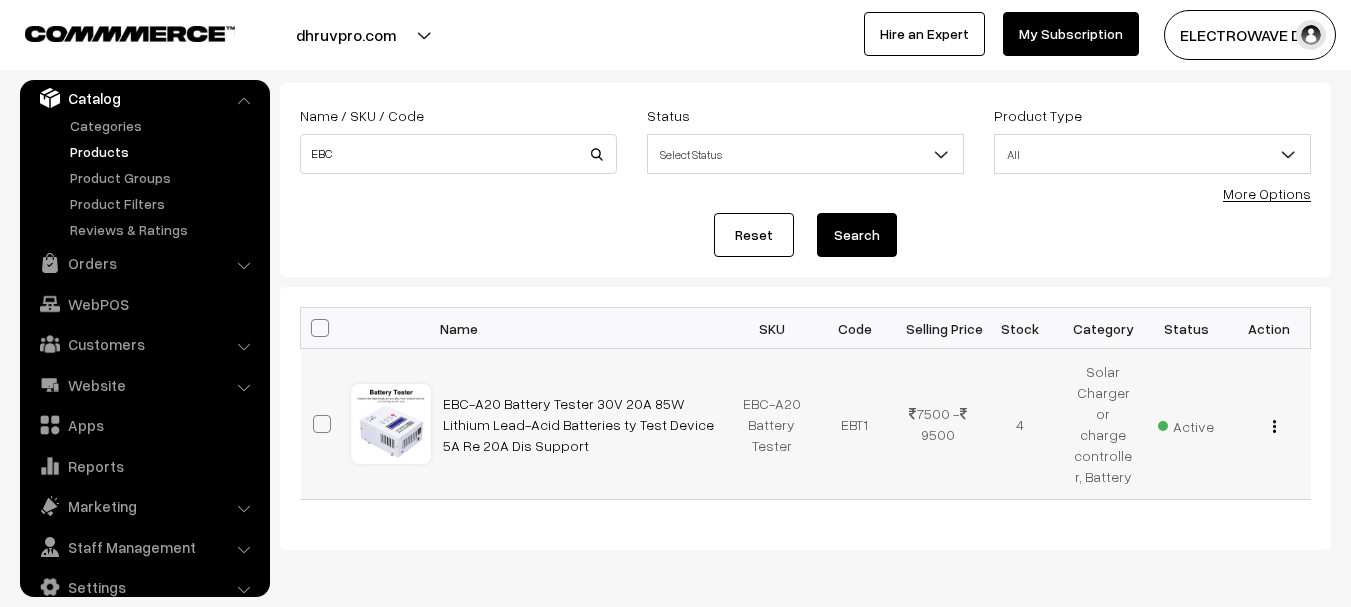 click at bounding box center [1274, 426] 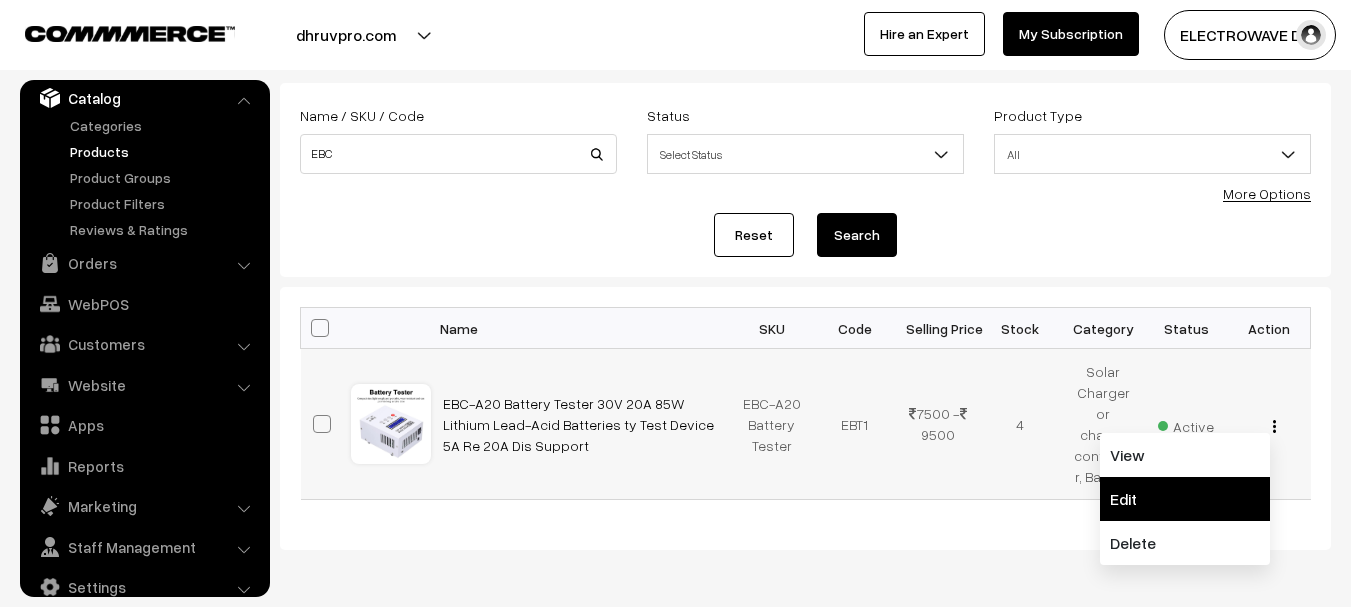 click on "Edit" at bounding box center (1185, 499) 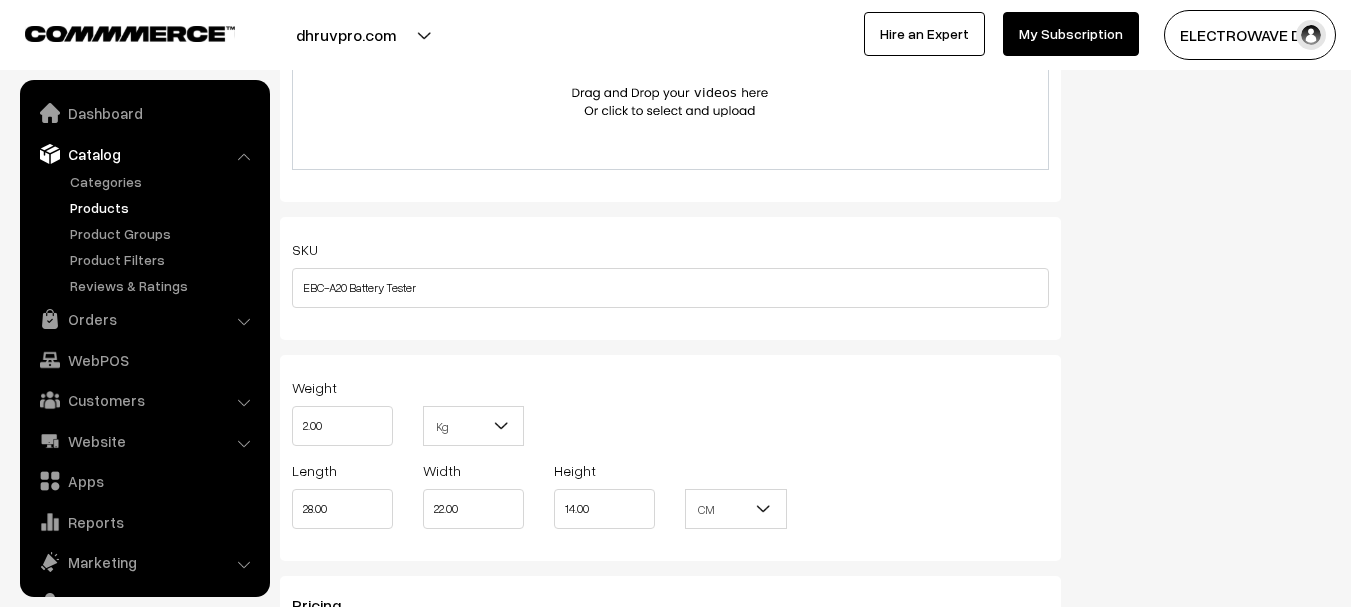 scroll, scrollTop: 1535, scrollLeft: 0, axis: vertical 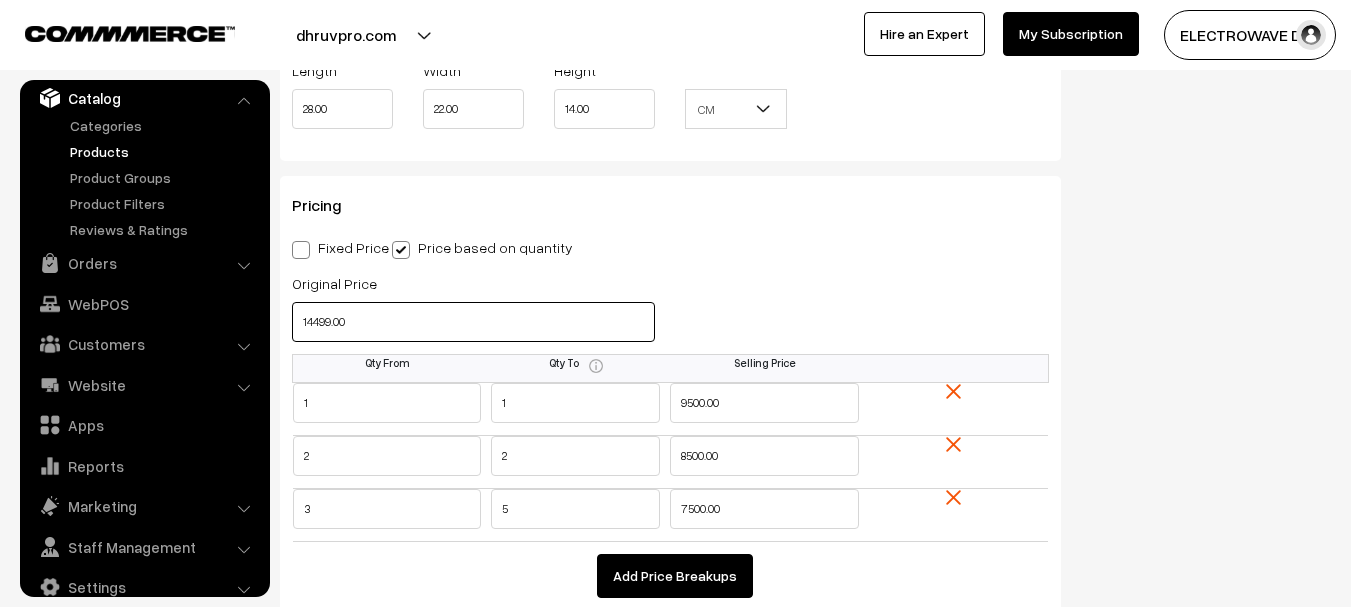drag, startPoint x: 411, startPoint y: 330, endPoint x: 280, endPoint y: 347, distance: 132.09845 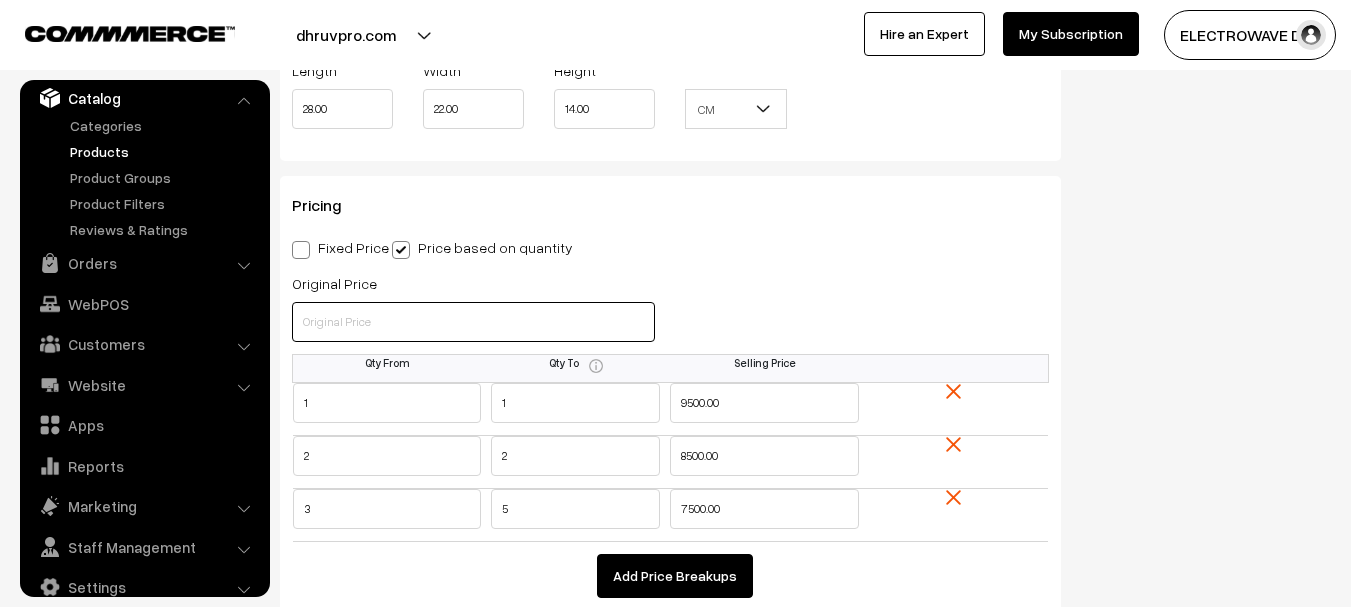 type 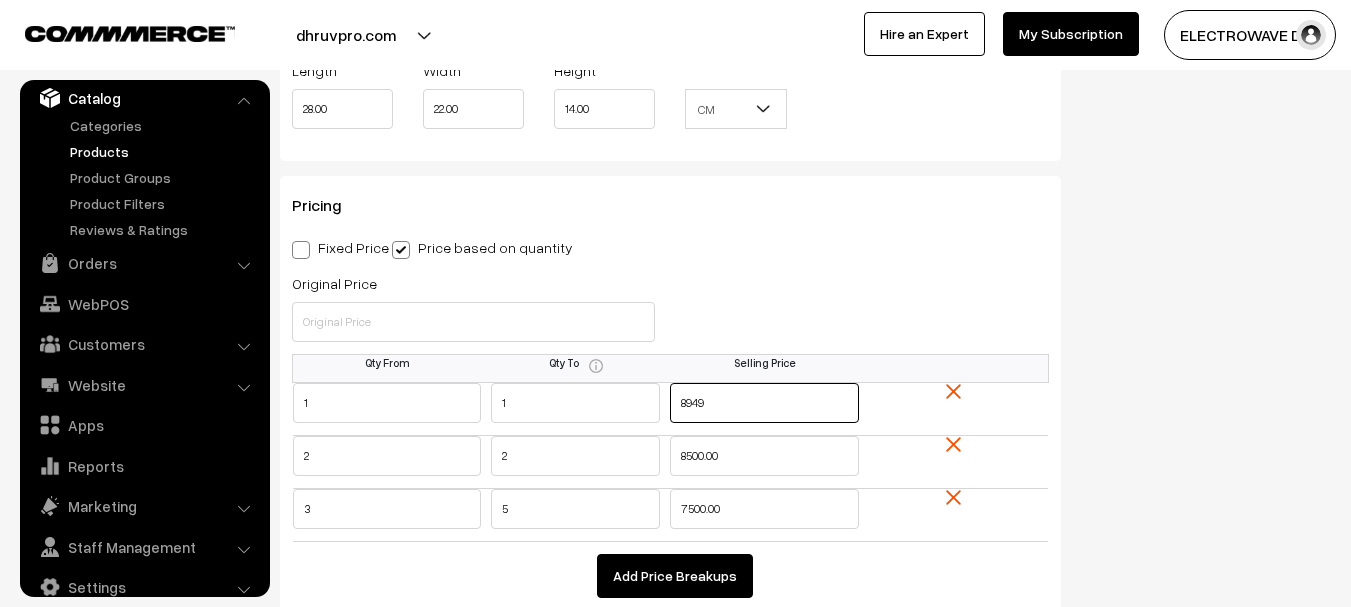 type on "8949" 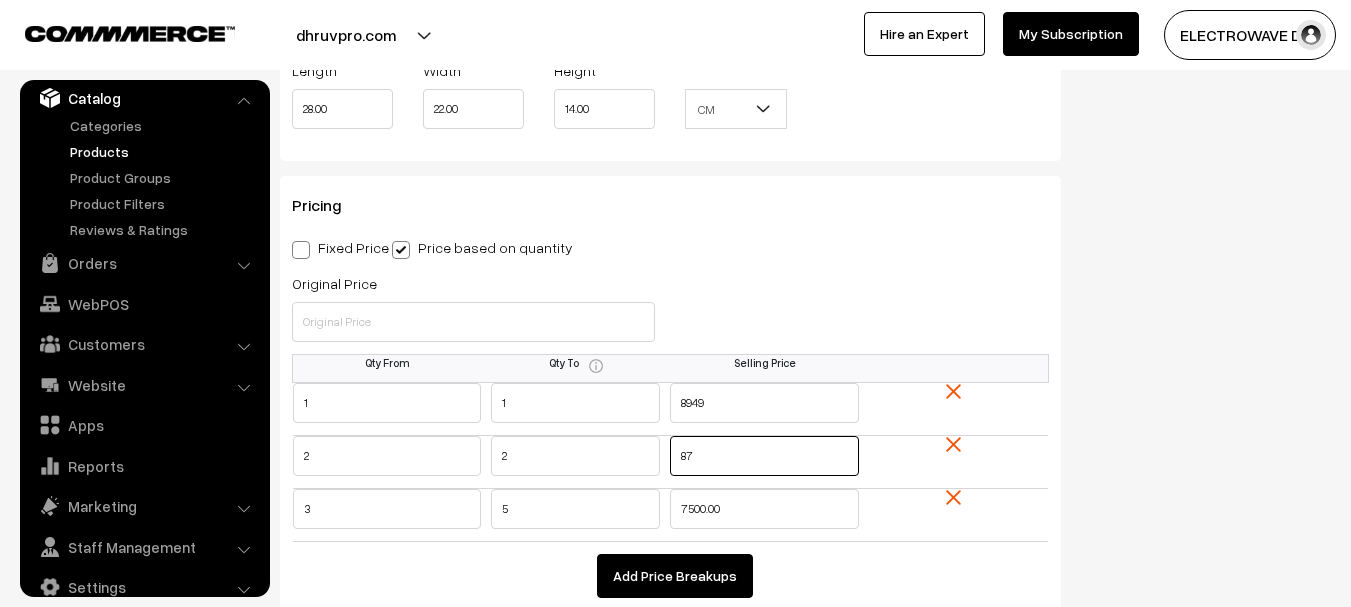 type on "8" 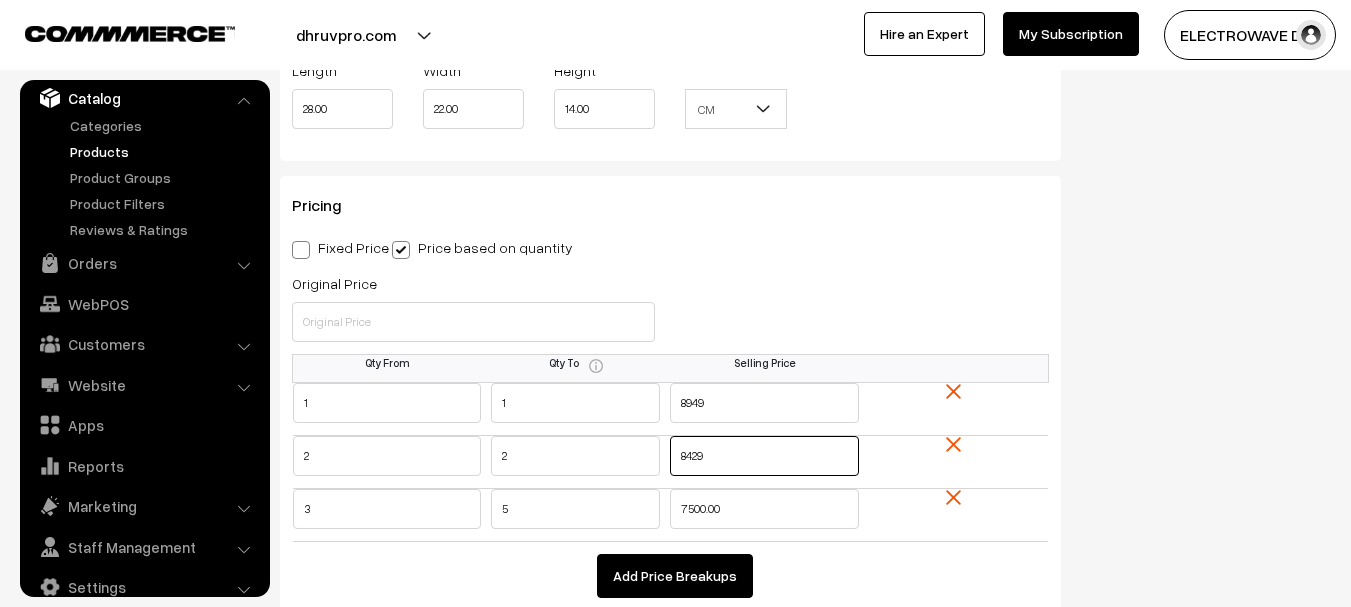 type on "8429" 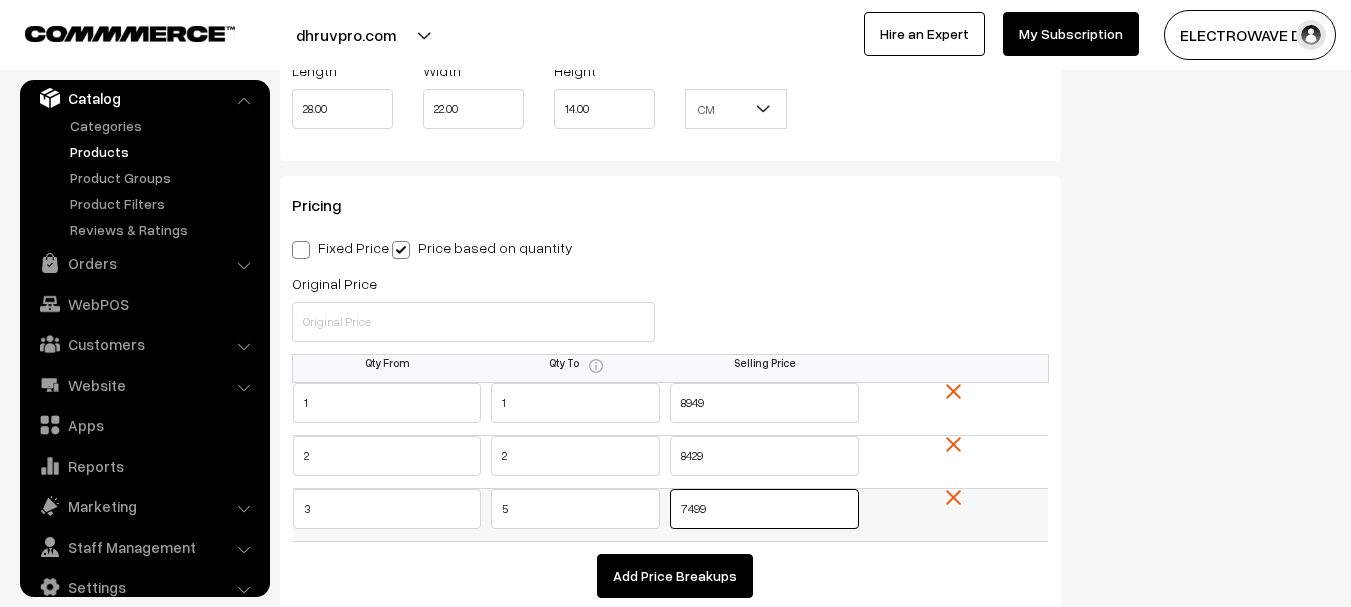 drag, startPoint x: 670, startPoint y: 513, endPoint x: 637, endPoint y: 514, distance: 33.01515 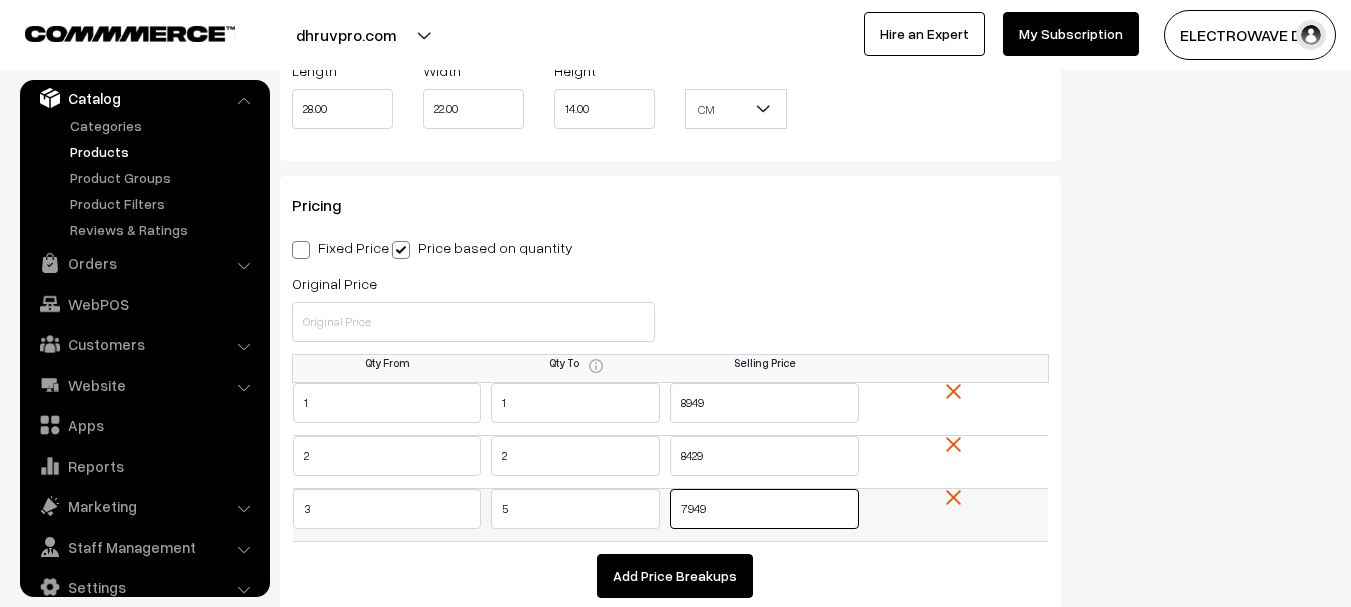 type on "7949" 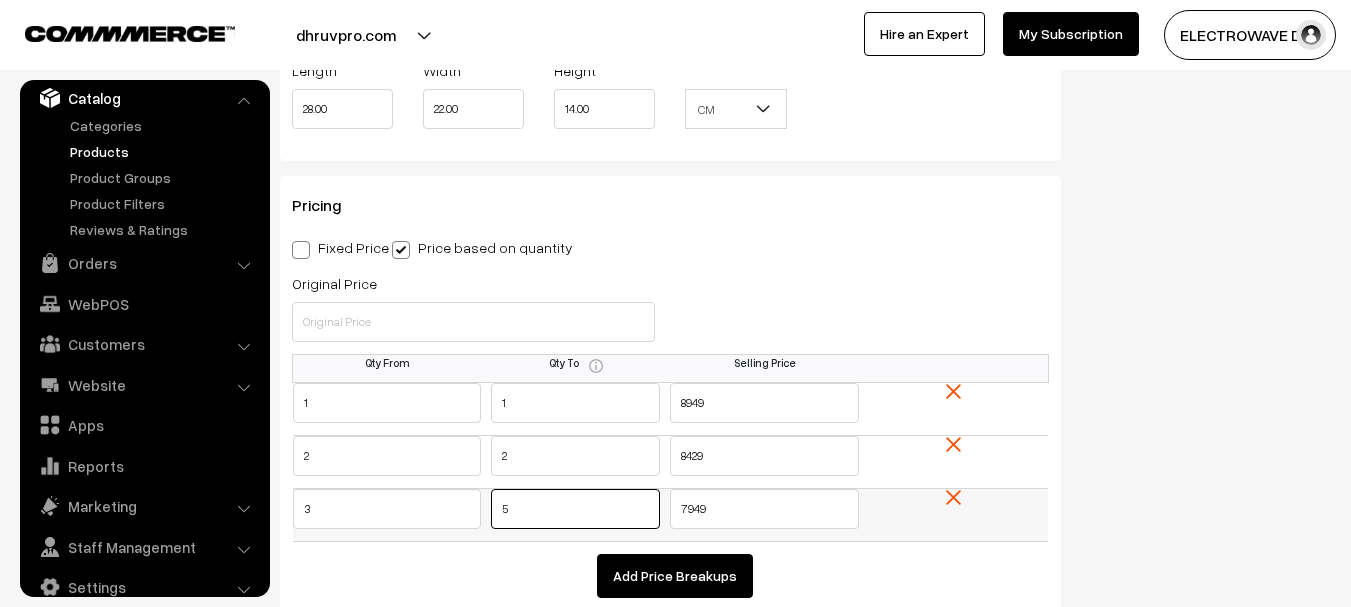 drag, startPoint x: 516, startPoint y: 511, endPoint x: 431, endPoint y: 511, distance: 85 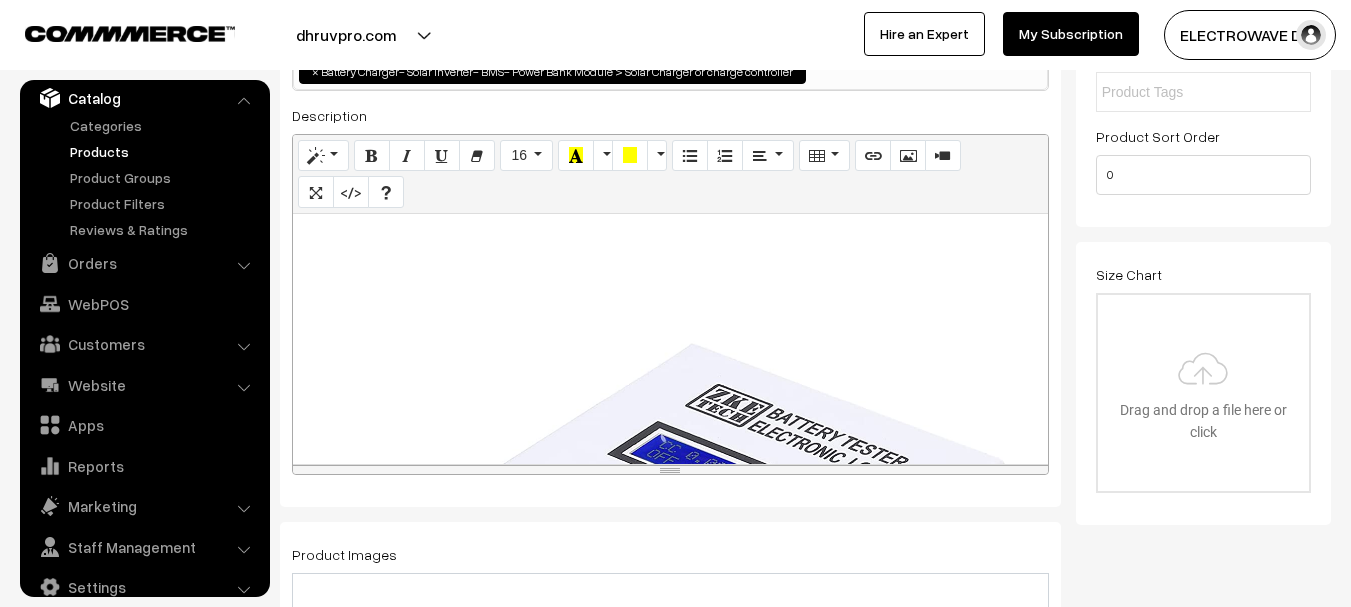 scroll, scrollTop: 0, scrollLeft: 0, axis: both 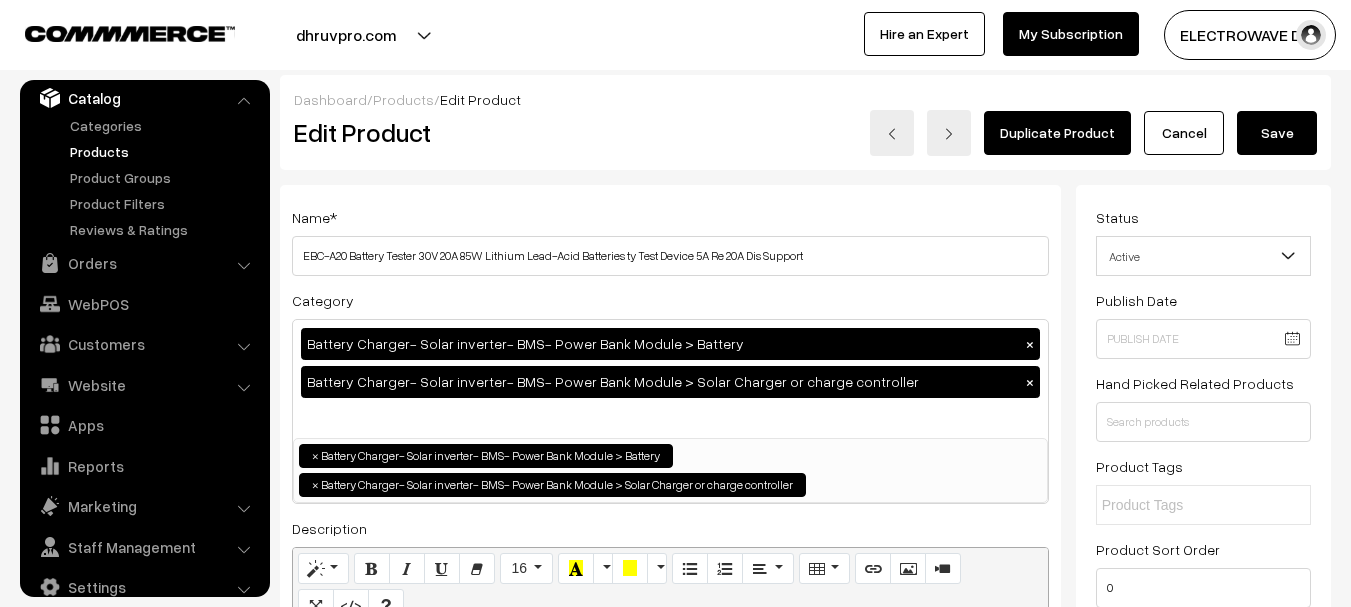 type 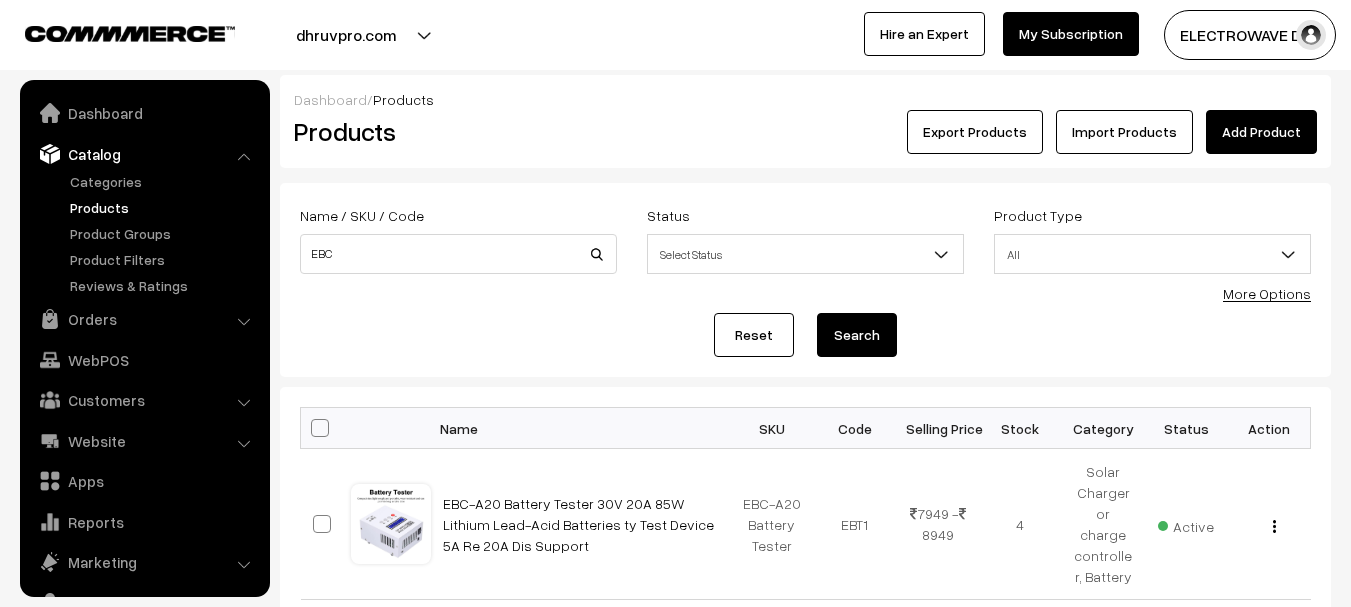 scroll, scrollTop: 0, scrollLeft: 0, axis: both 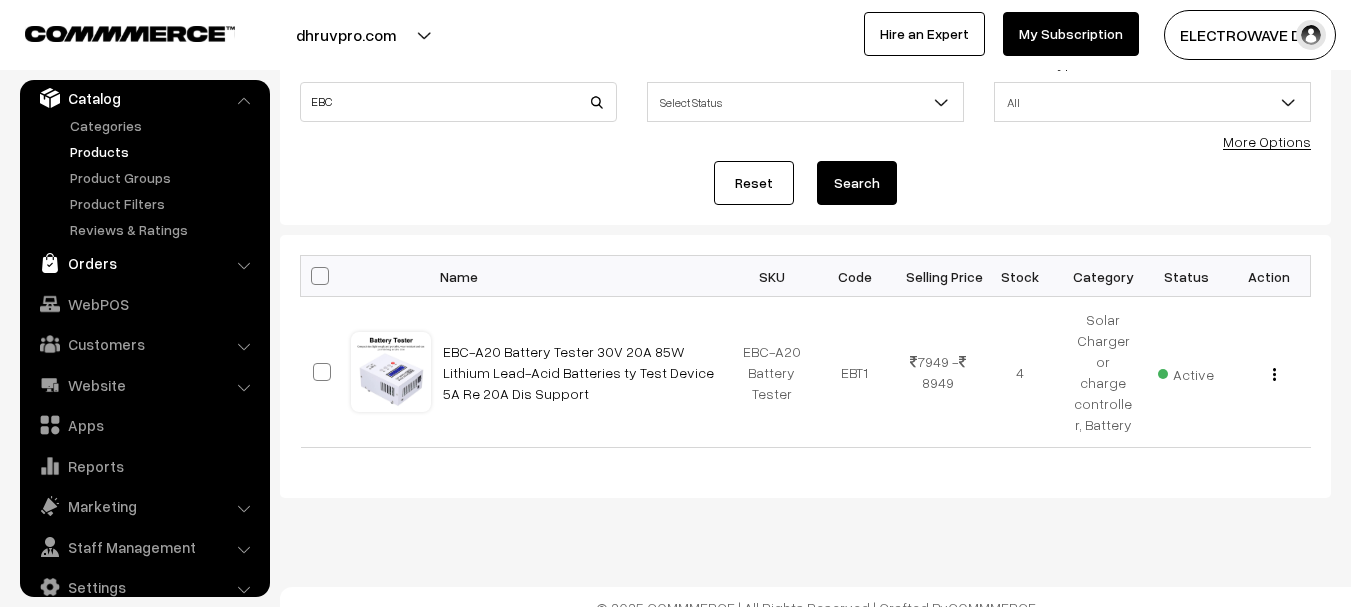 click on "Orders" at bounding box center [144, 263] 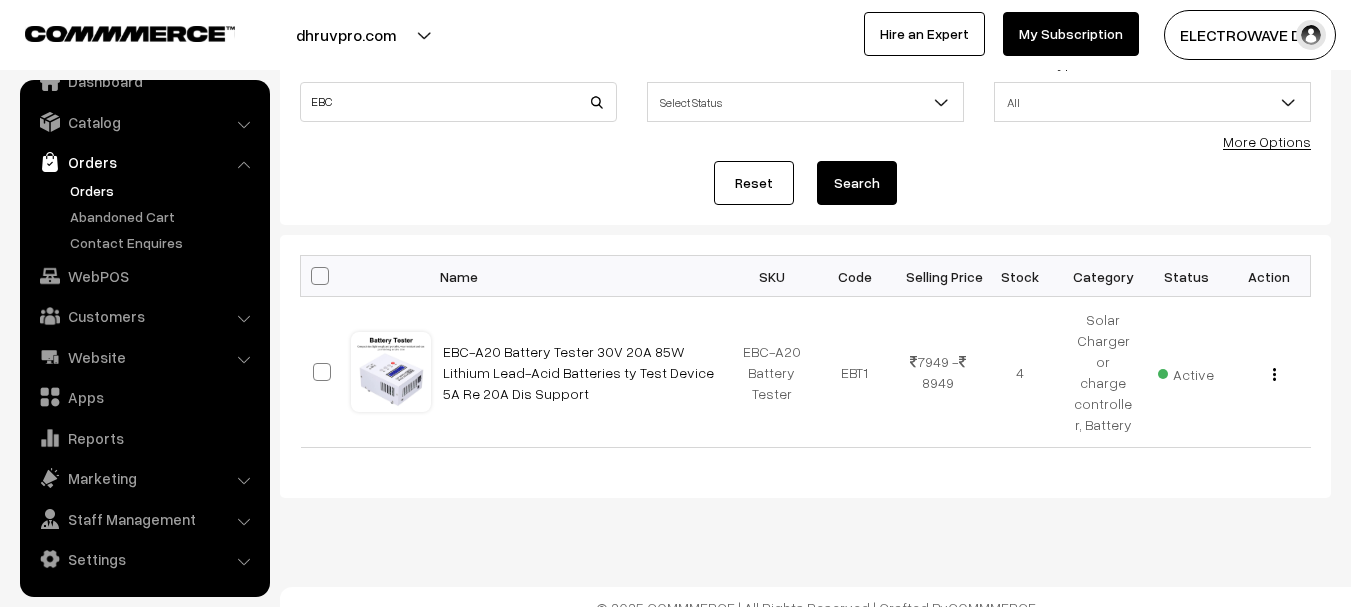 click on "Orders" at bounding box center [164, 190] 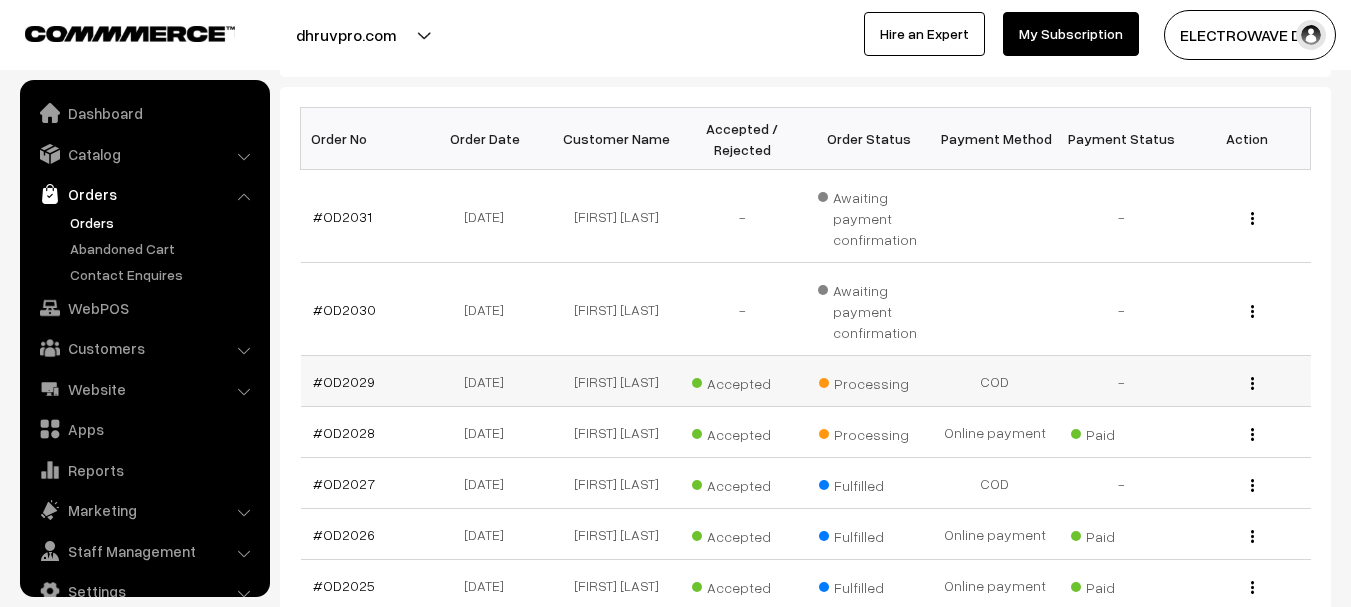 scroll, scrollTop: 300, scrollLeft: 0, axis: vertical 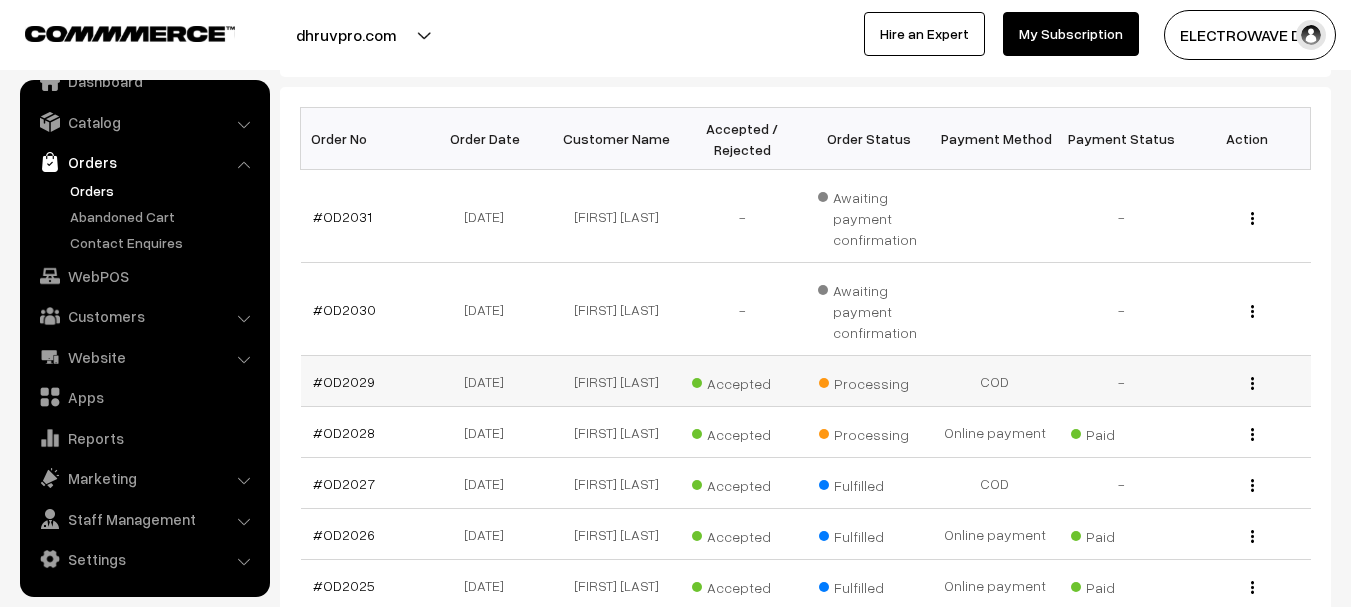 click on "#OD2029" at bounding box center [364, 381] 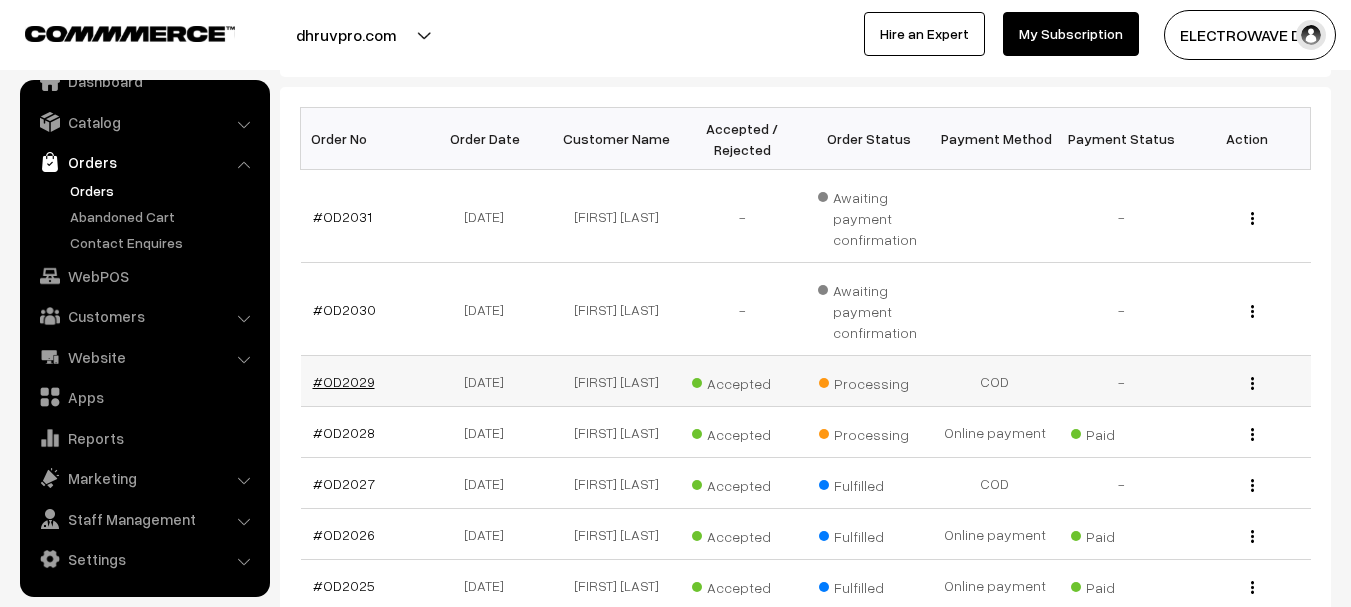 click on "#OD2029" at bounding box center [344, 381] 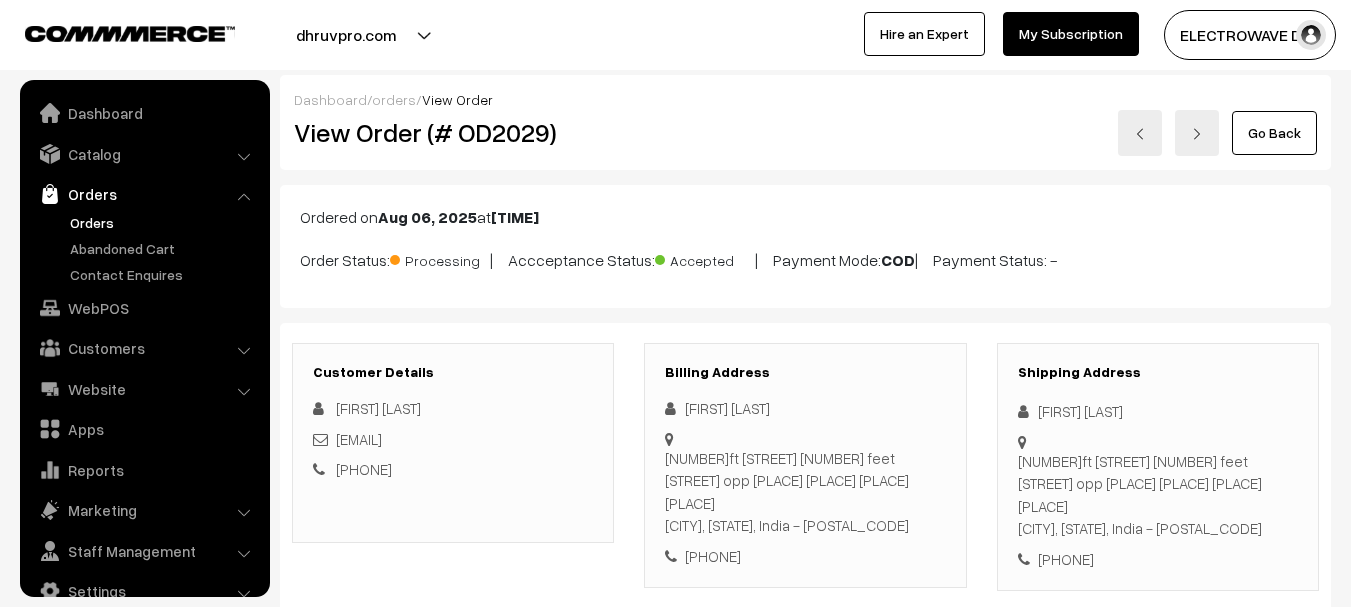 scroll, scrollTop: 0, scrollLeft: 0, axis: both 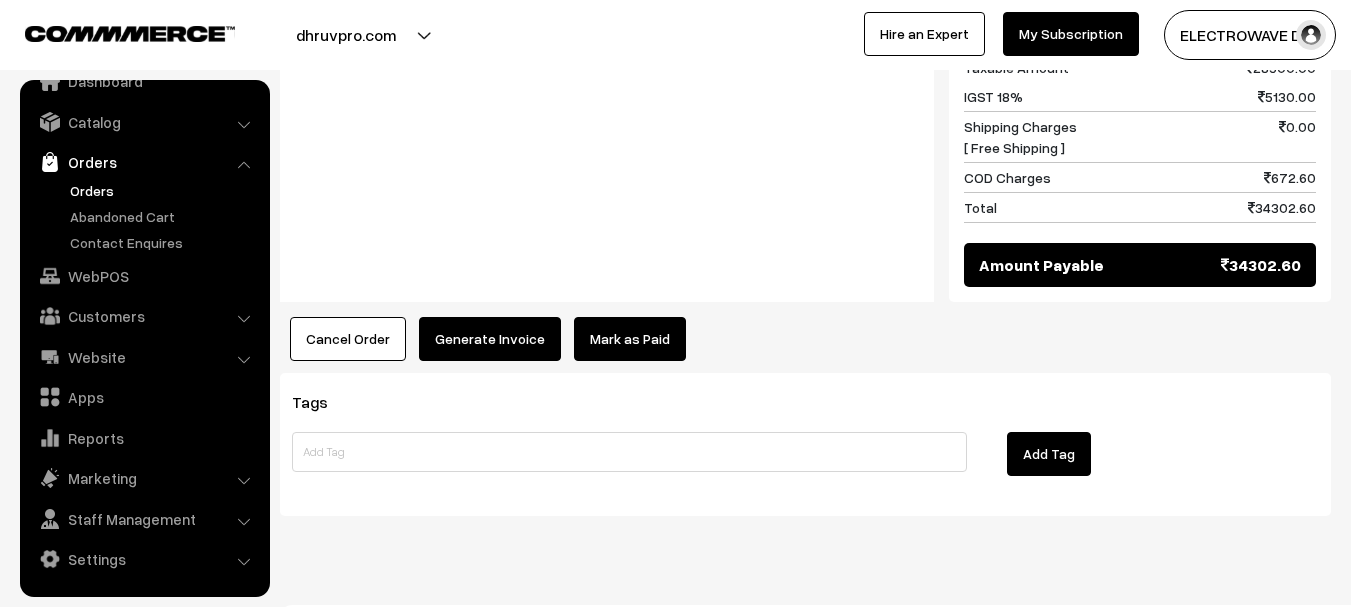 click on "Cancel Order" at bounding box center (348, 339) 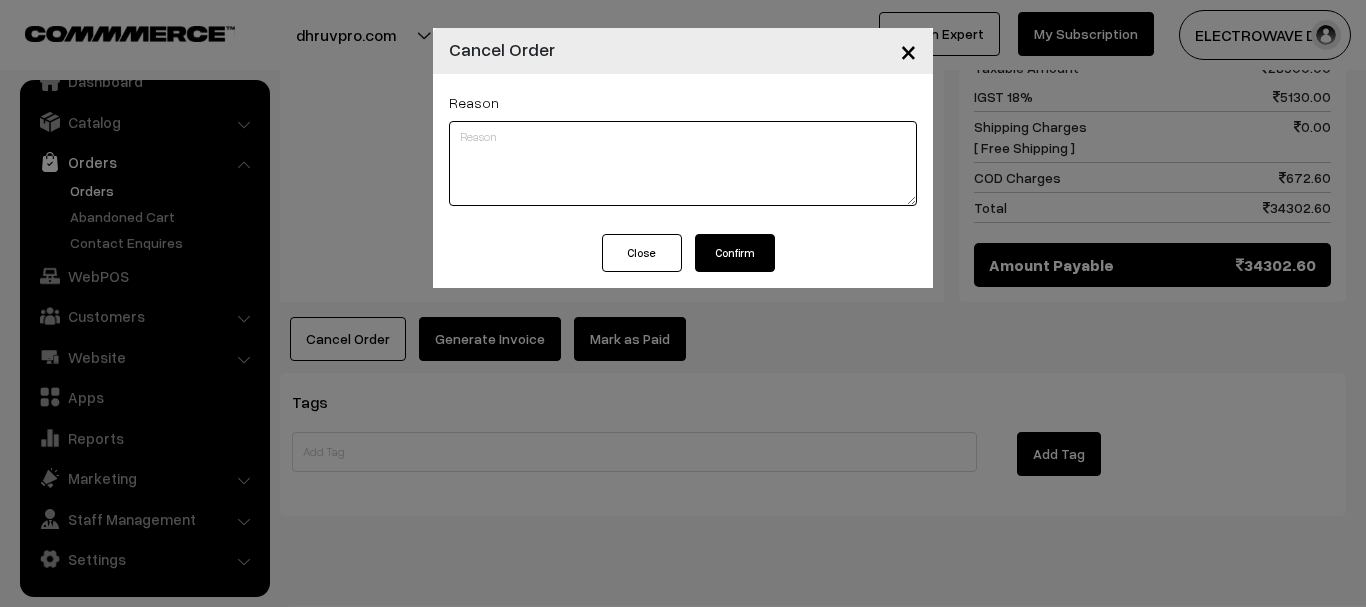 click at bounding box center [683, 163] 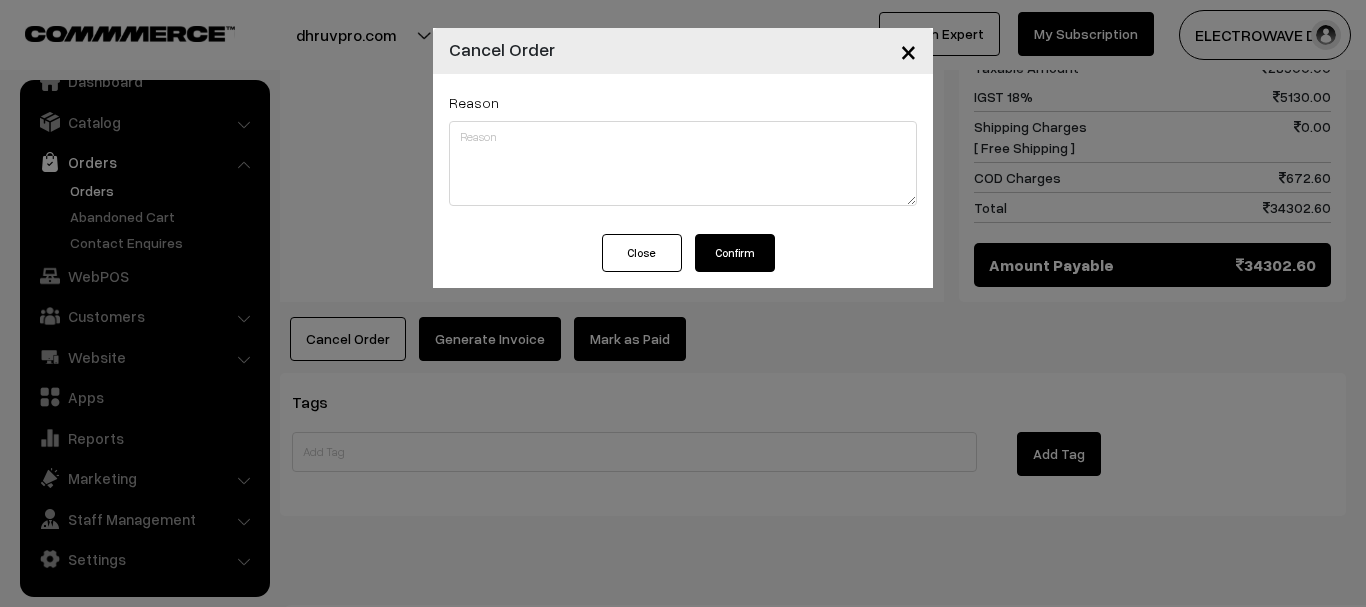 click on "Confirm" at bounding box center [735, 253] 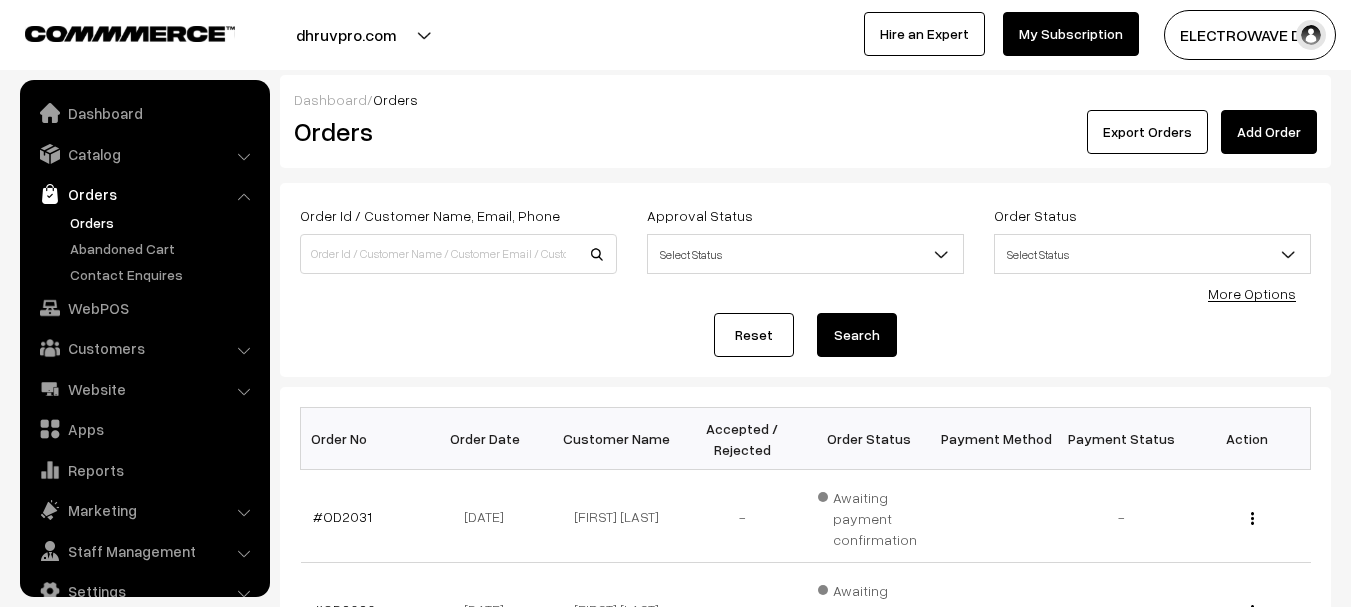 scroll, scrollTop: 0, scrollLeft: 0, axis: both 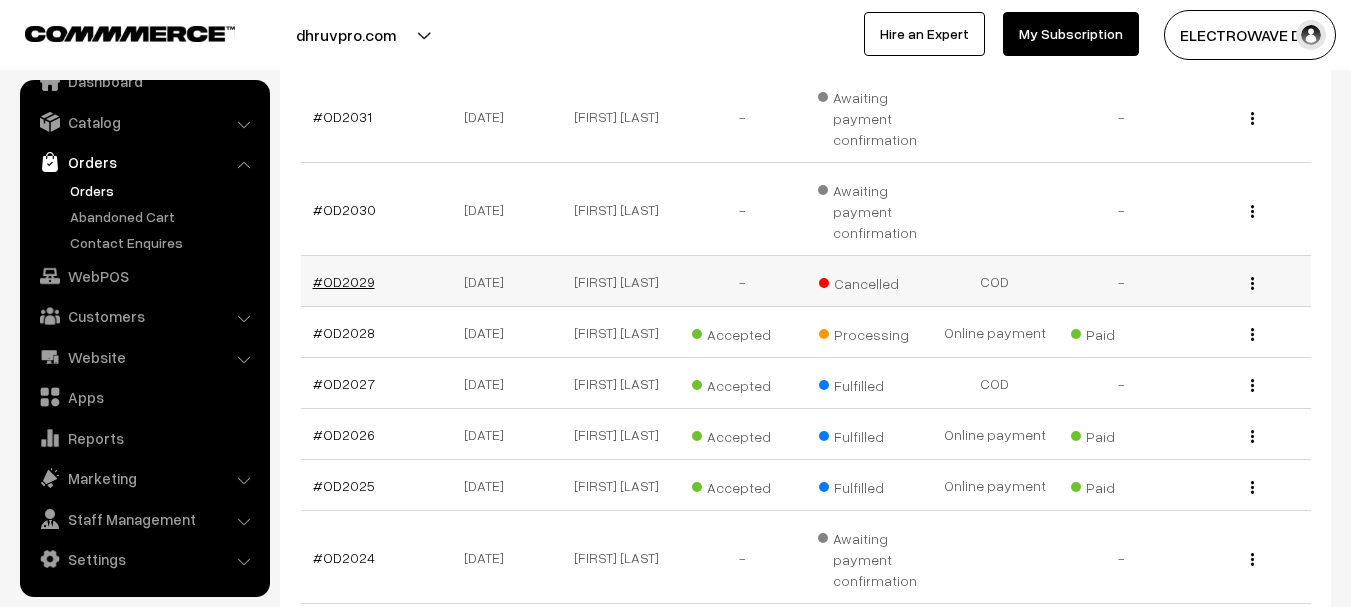 click on "#OD2029" at bounding box center (344, 281) 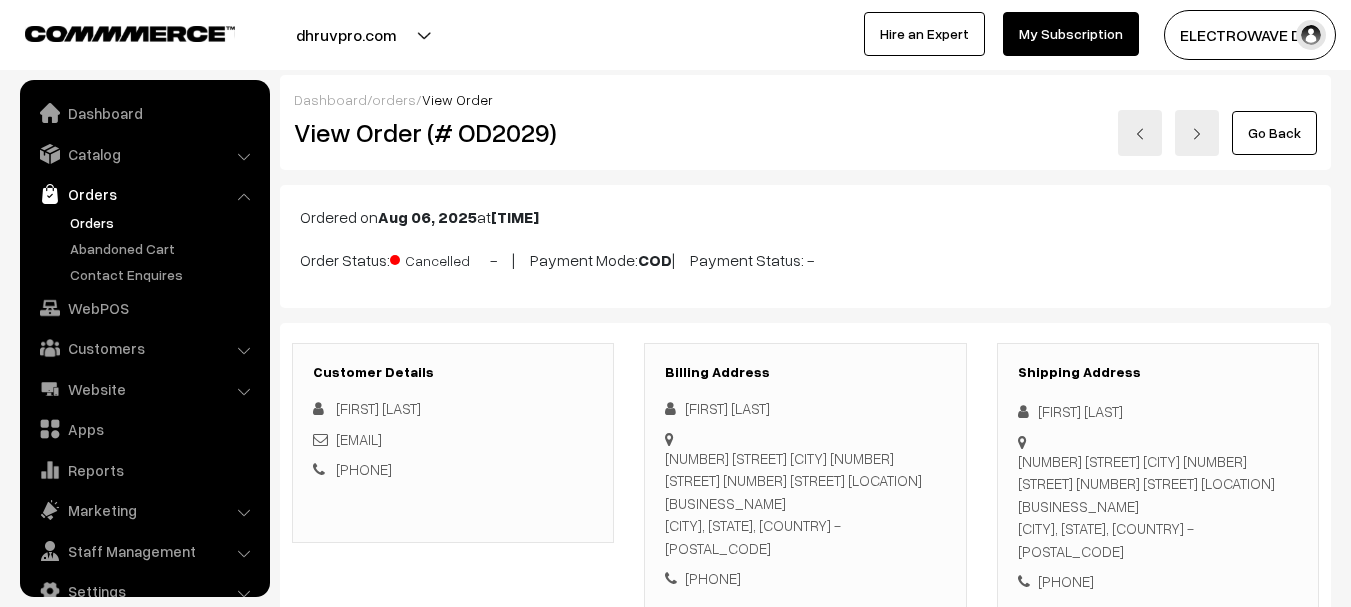 scroll, scrollTop: 0, scrollLeft: 0, axis: both 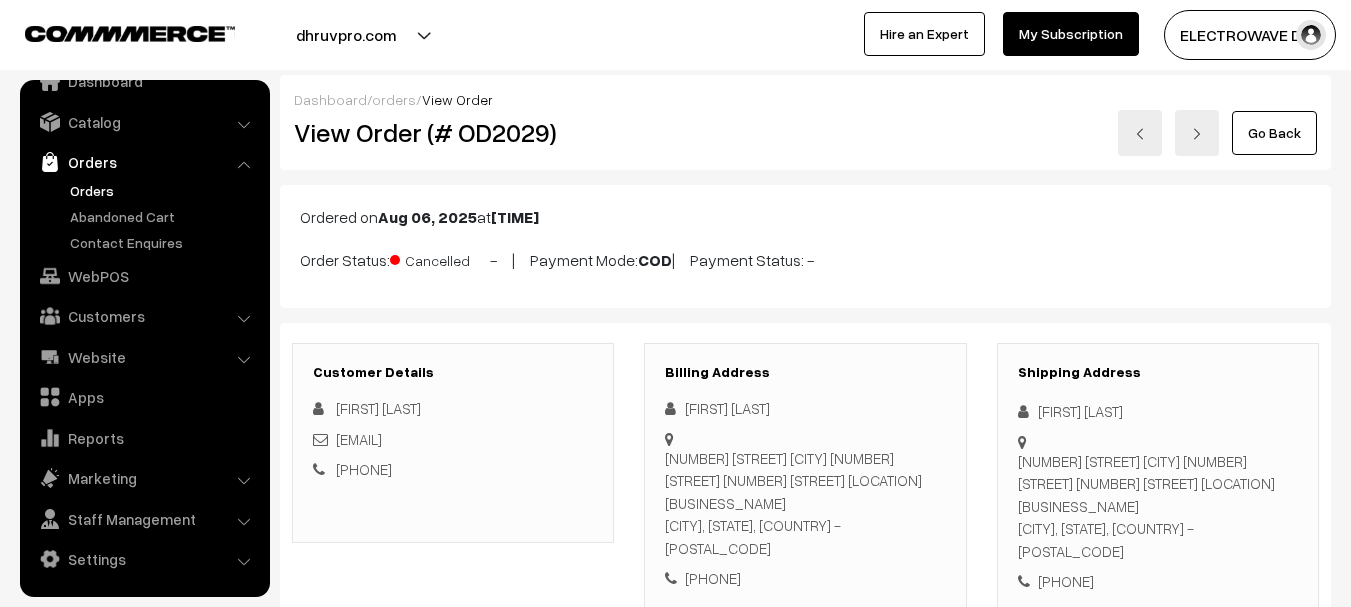 click on "View Order (# OD2029)" at bounding box center (454, 133) 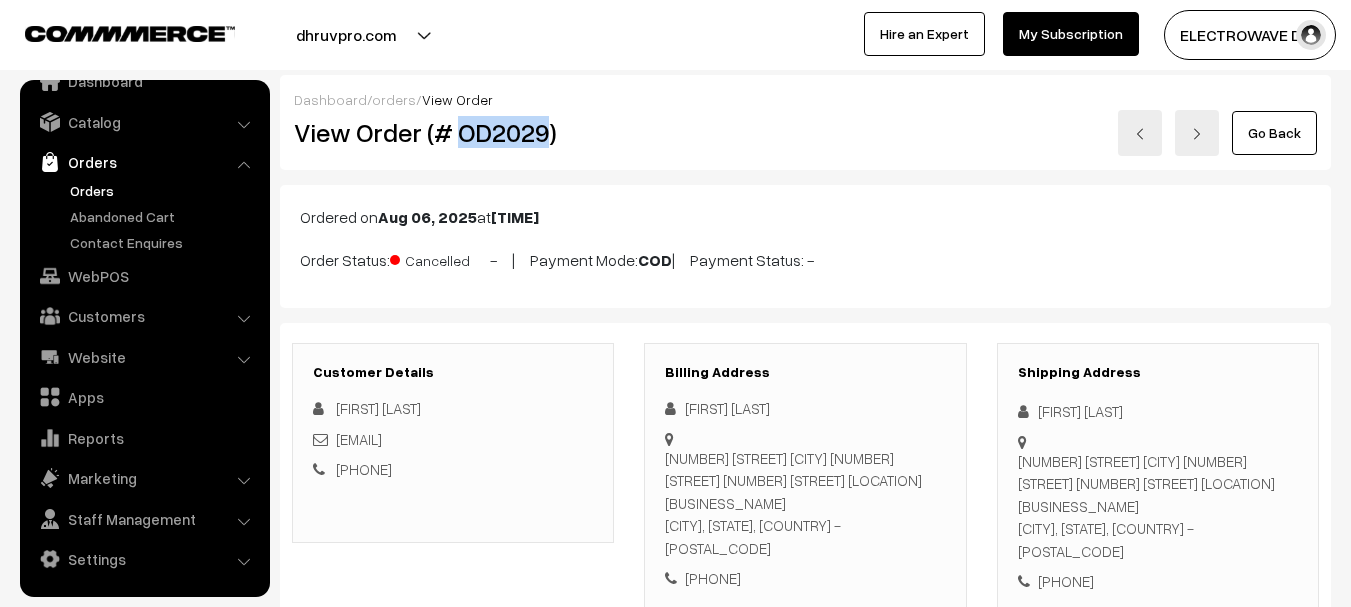 click on "View Order (# OD2029)" at bounding box center [454, 133] 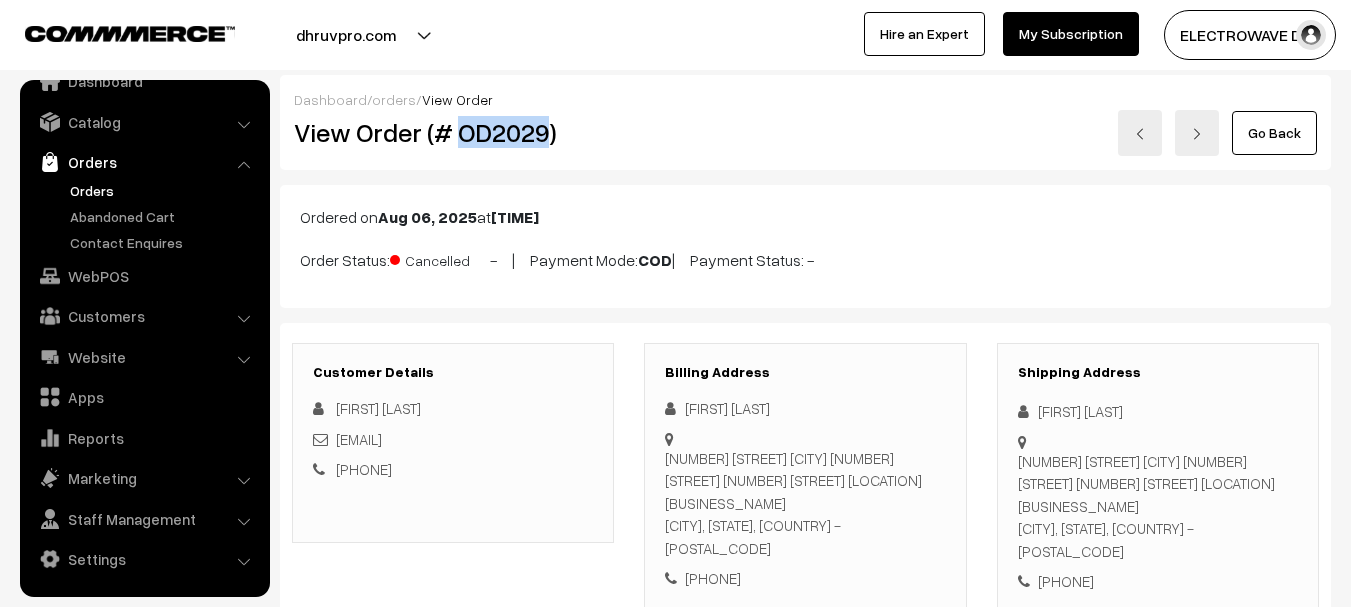 click on "Orders" at bounding box center (164, 190) 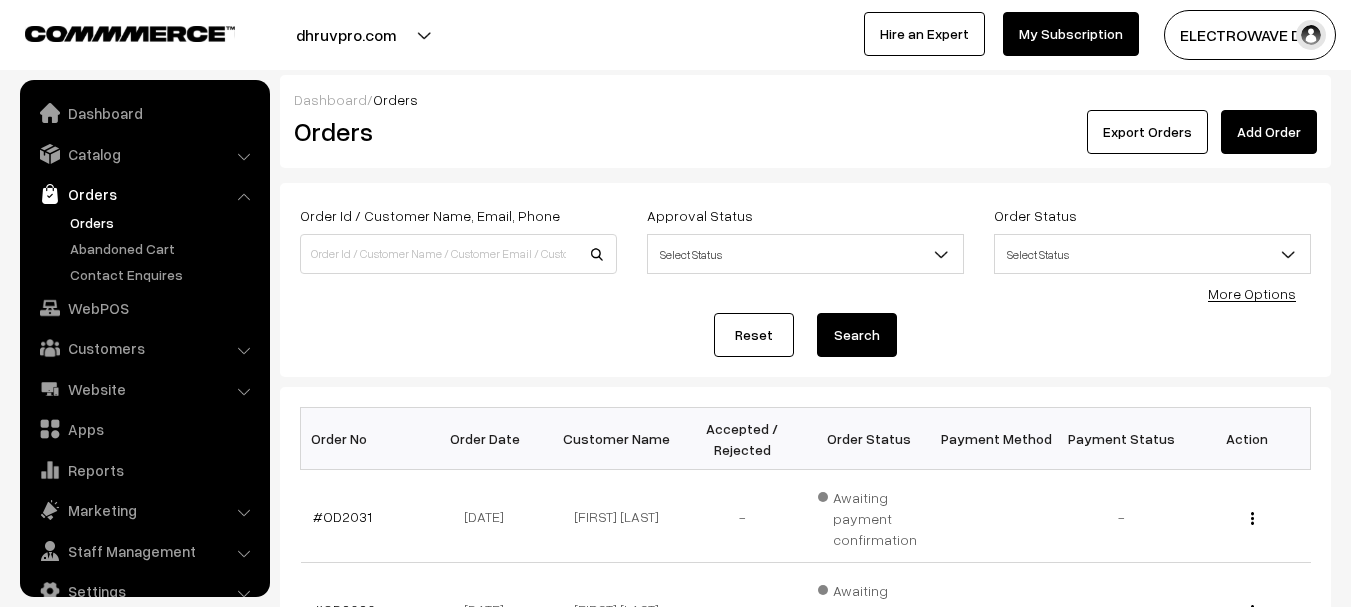 scroll, scrollTop: 400, scrollLeft: 0, axis: vertical 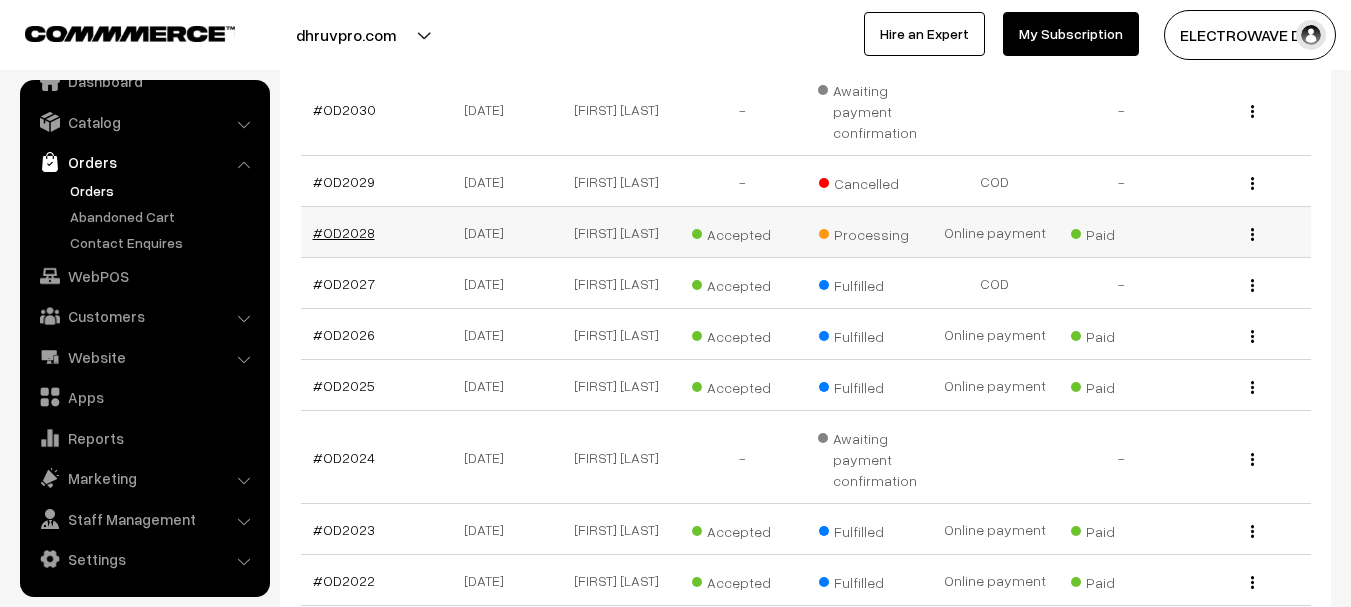 click on "#OD2028" at bounding box center [344, 232] 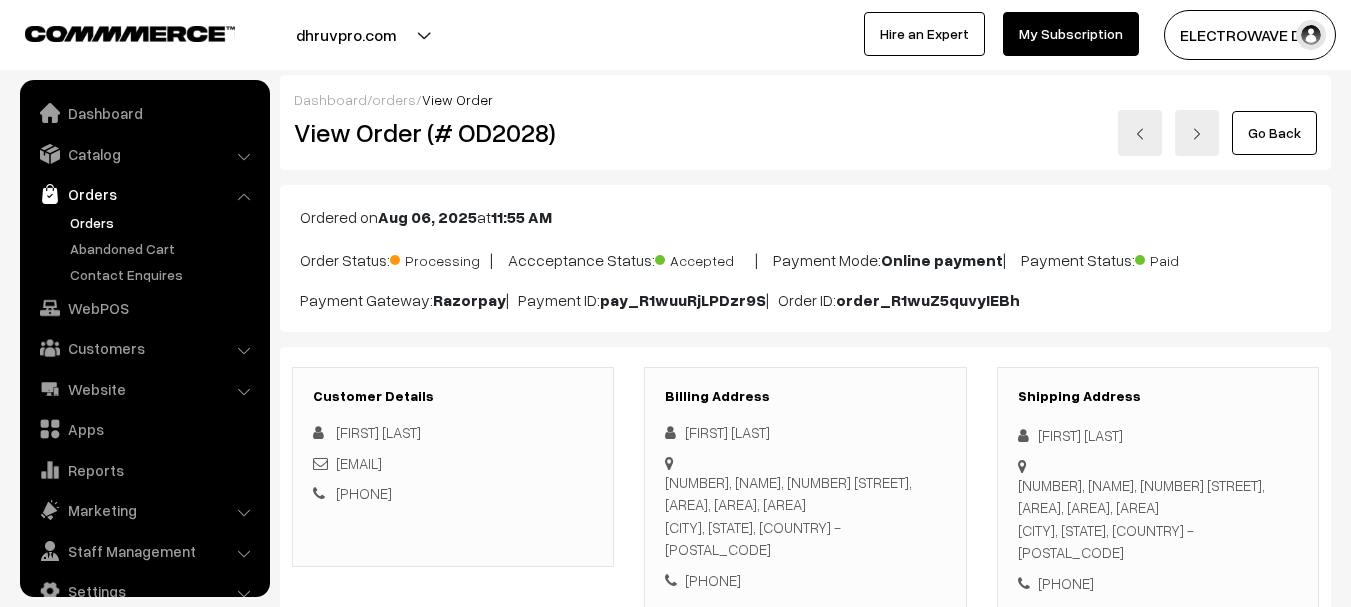 scroll, scrollTop: 911, scrollLeft: 0, axis: vertical 